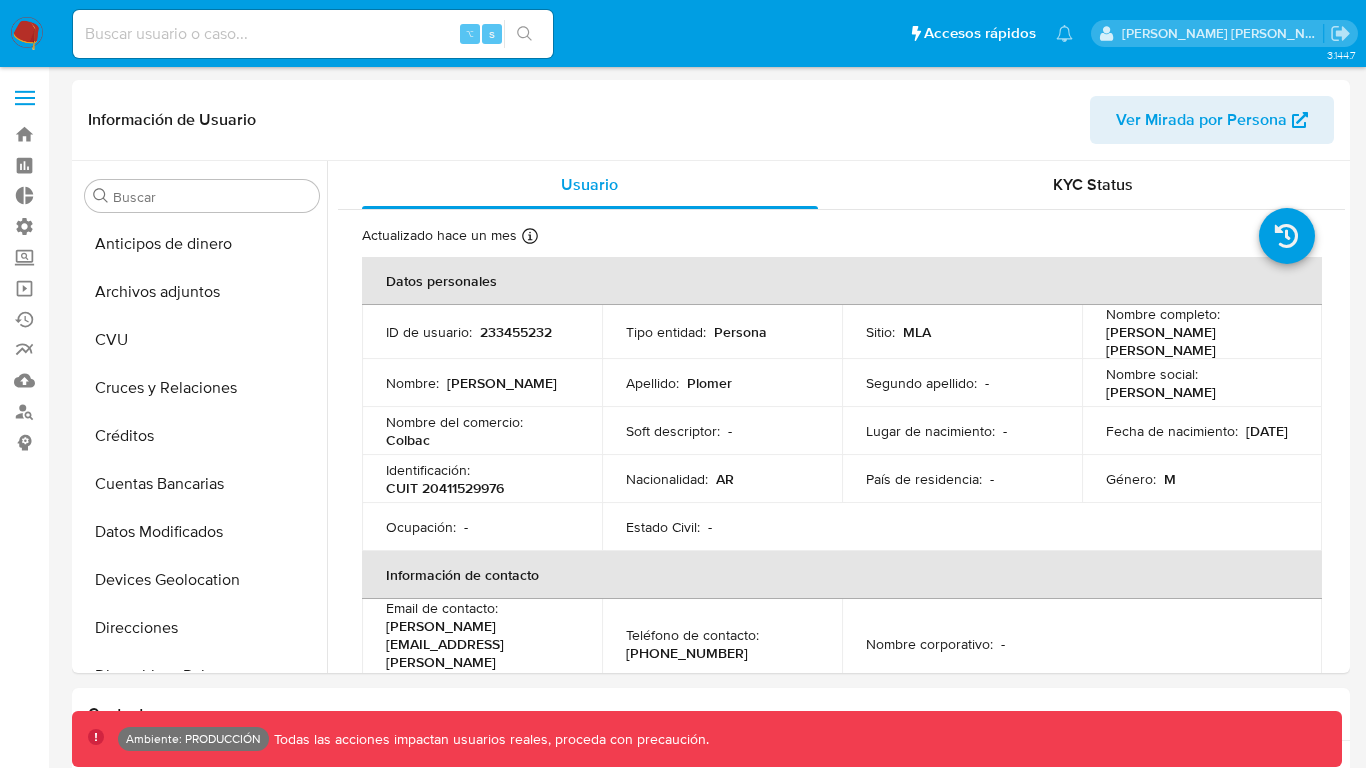 select on "10" 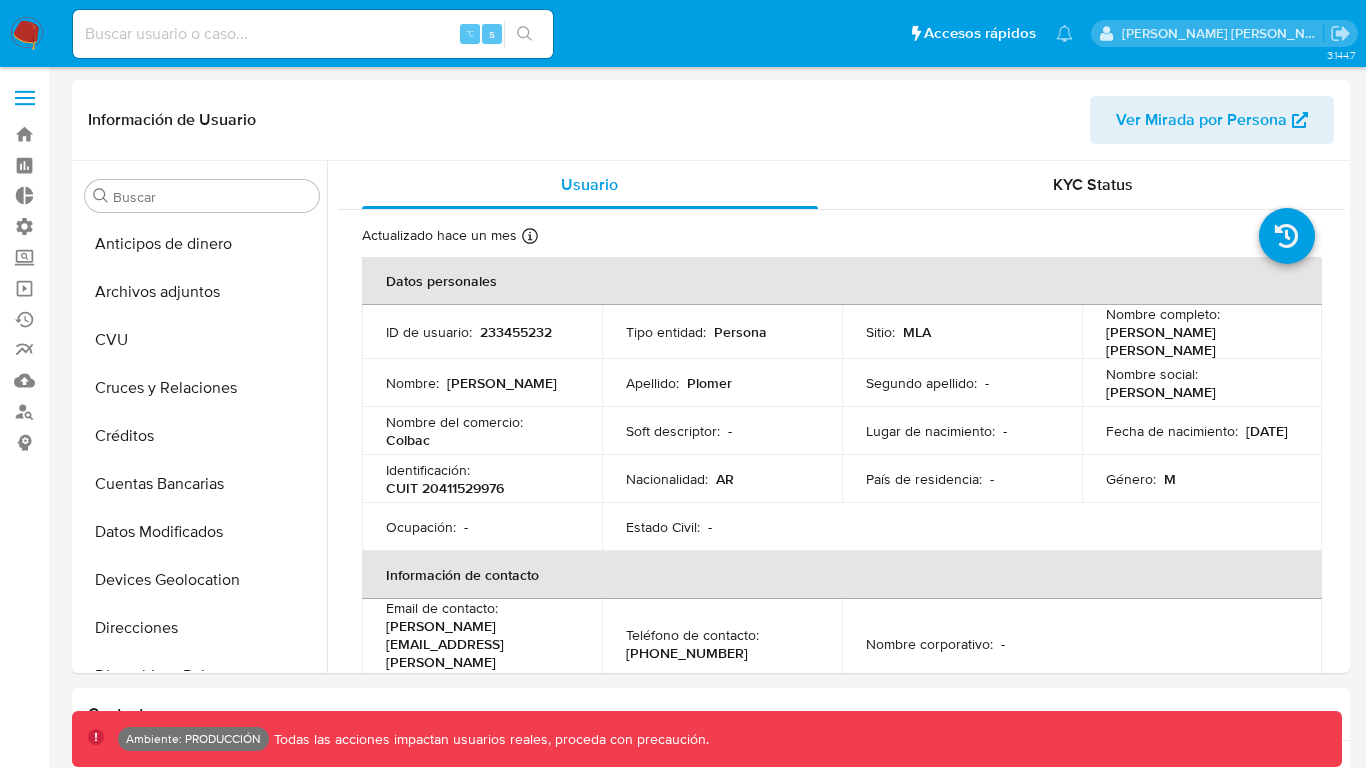scroll, scrollTop: 0, scrollLeft: 0, axis: both 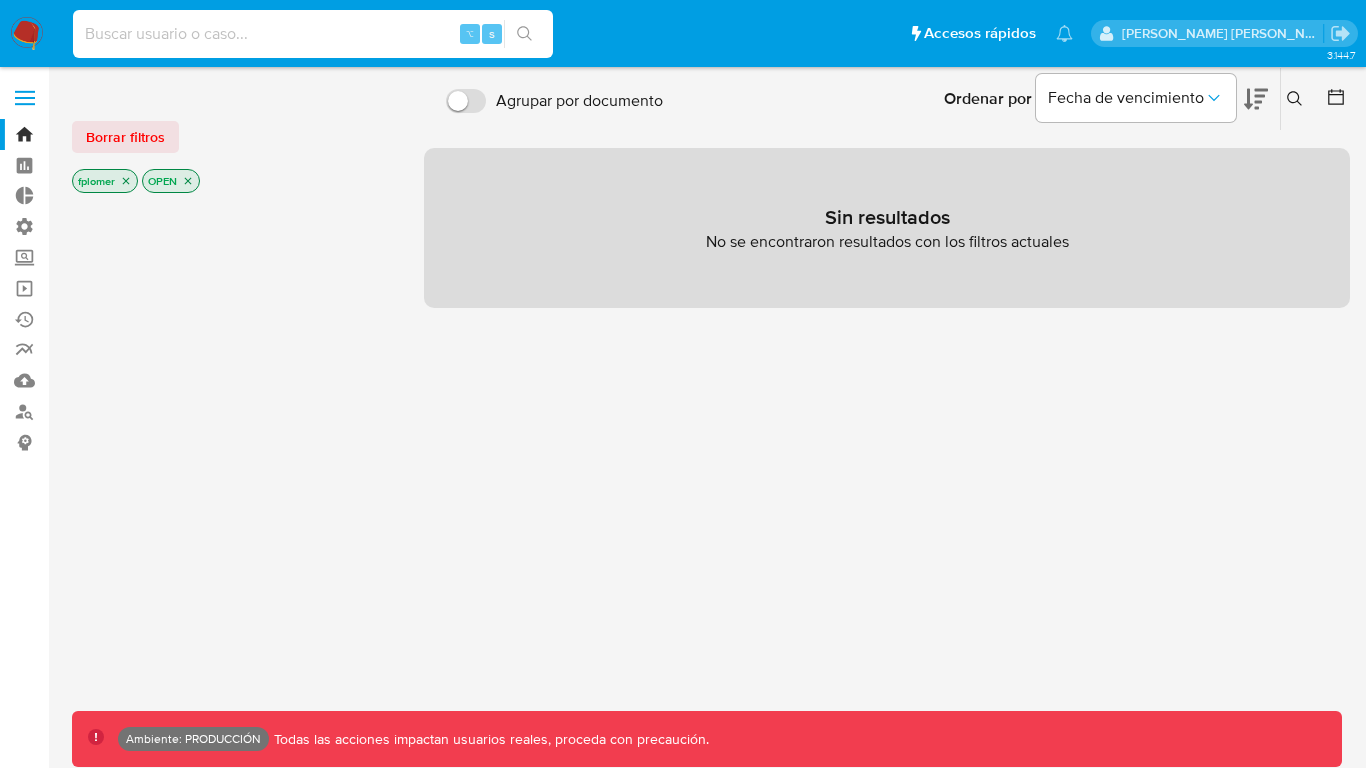 click at bounding box center [313, 34] 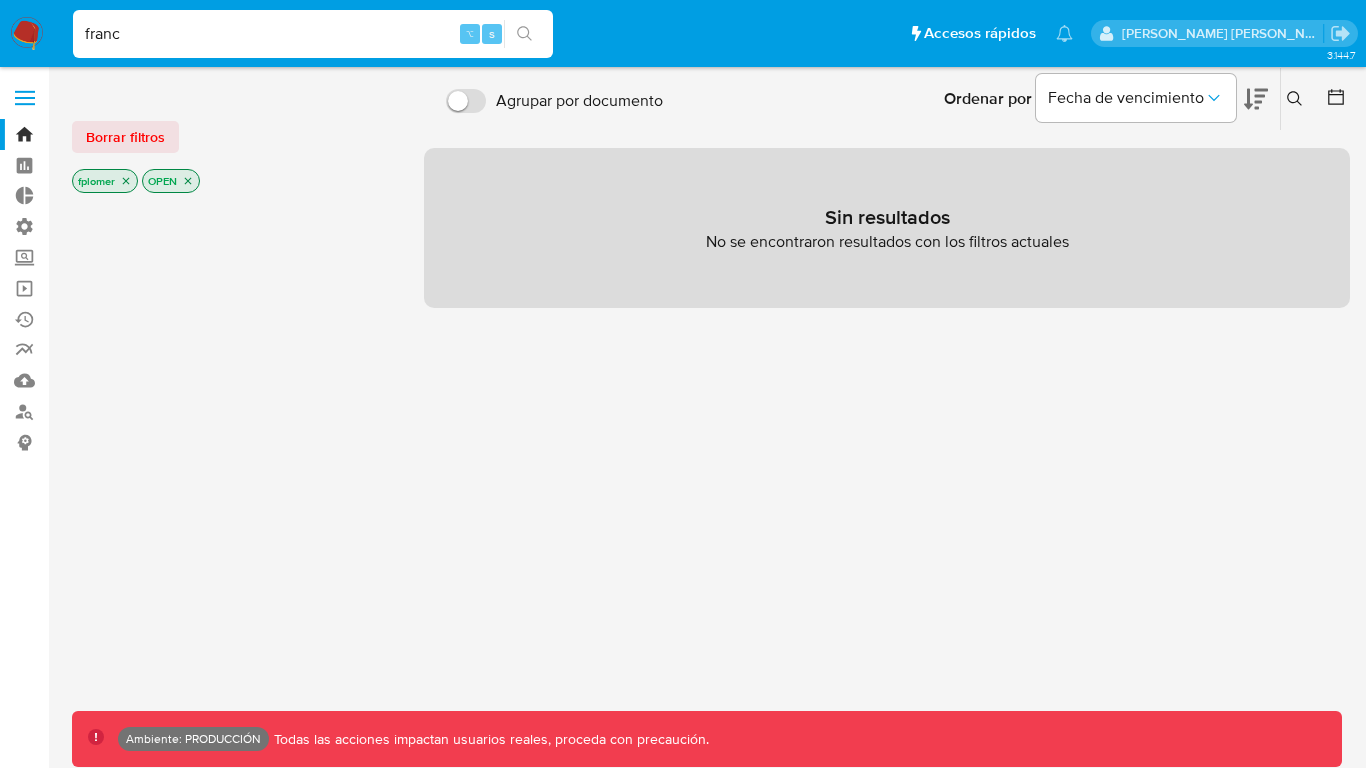click on "franc" at bounding box center [313, 34] 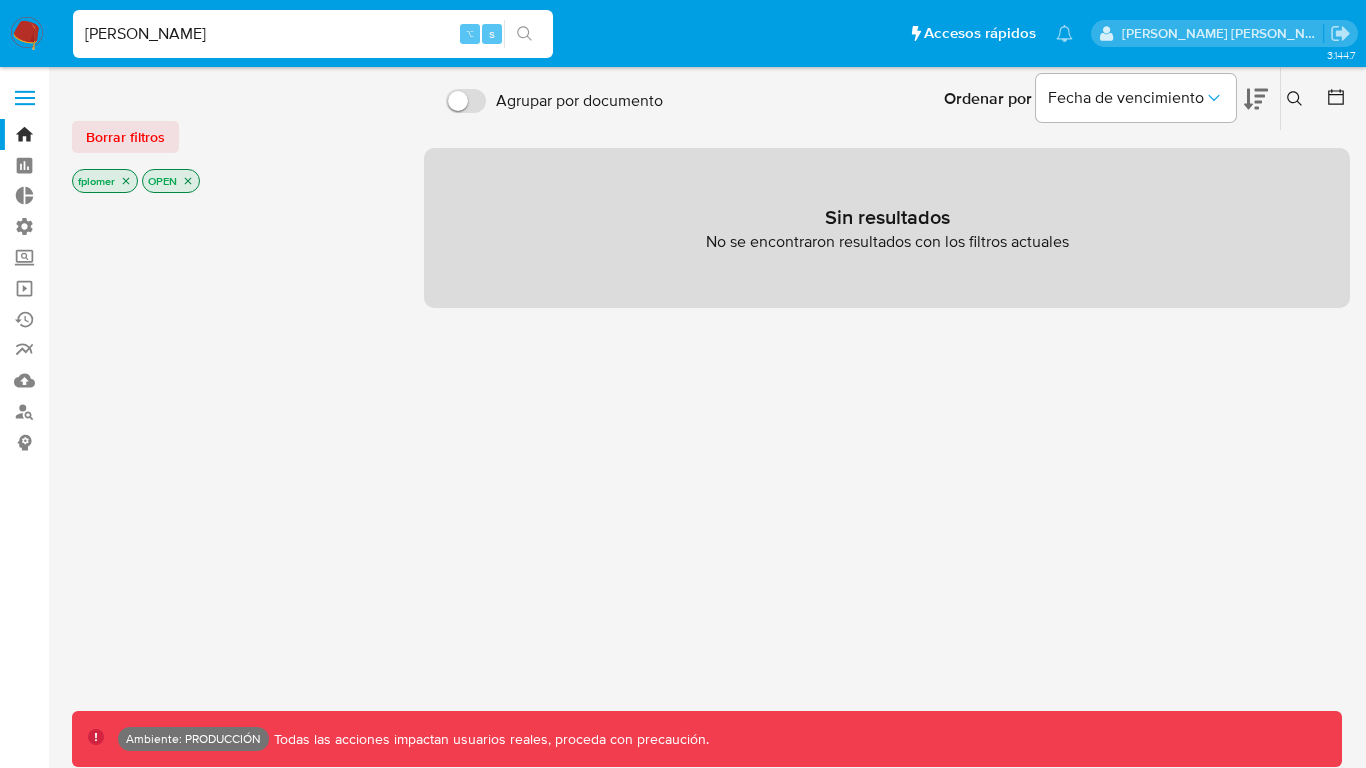 type on "franco plomer" 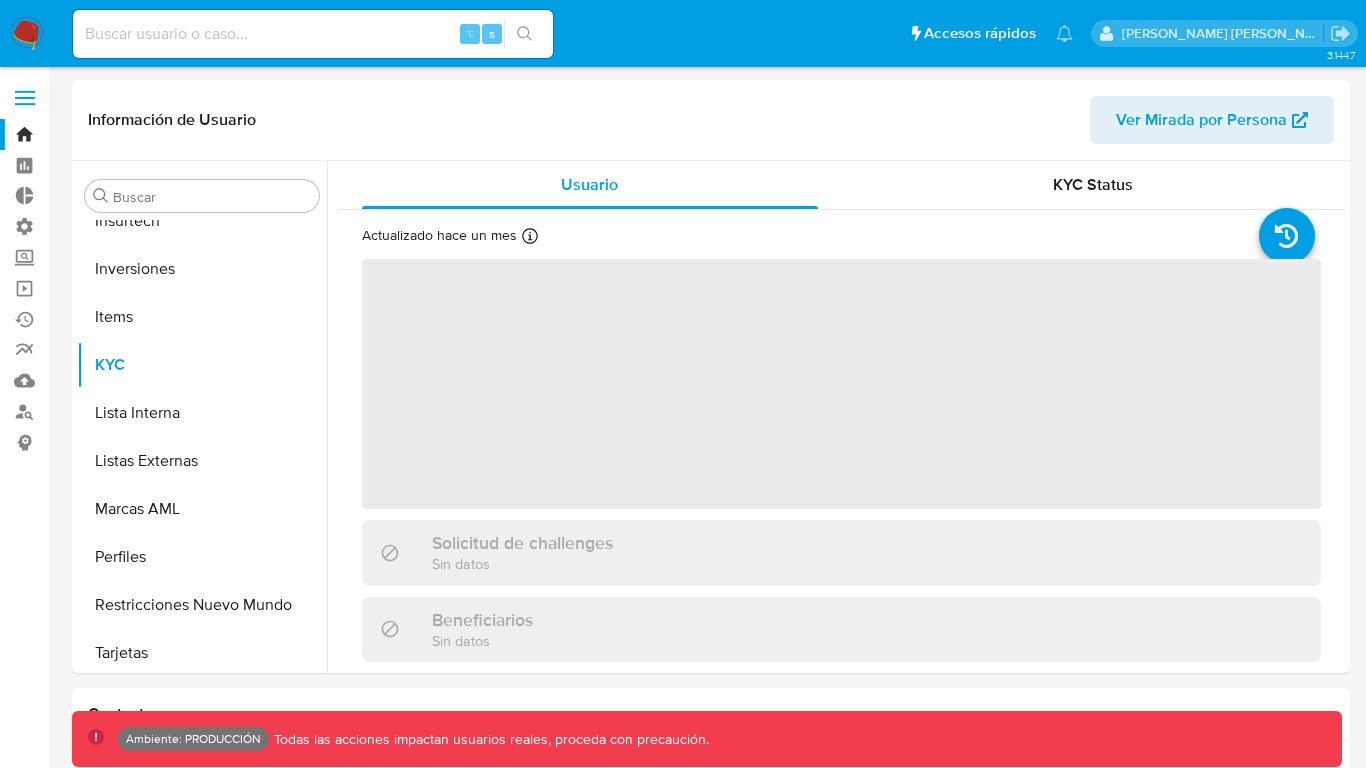 scroll, scrollTop: 893, scrollLeft: 0, axis: vertical 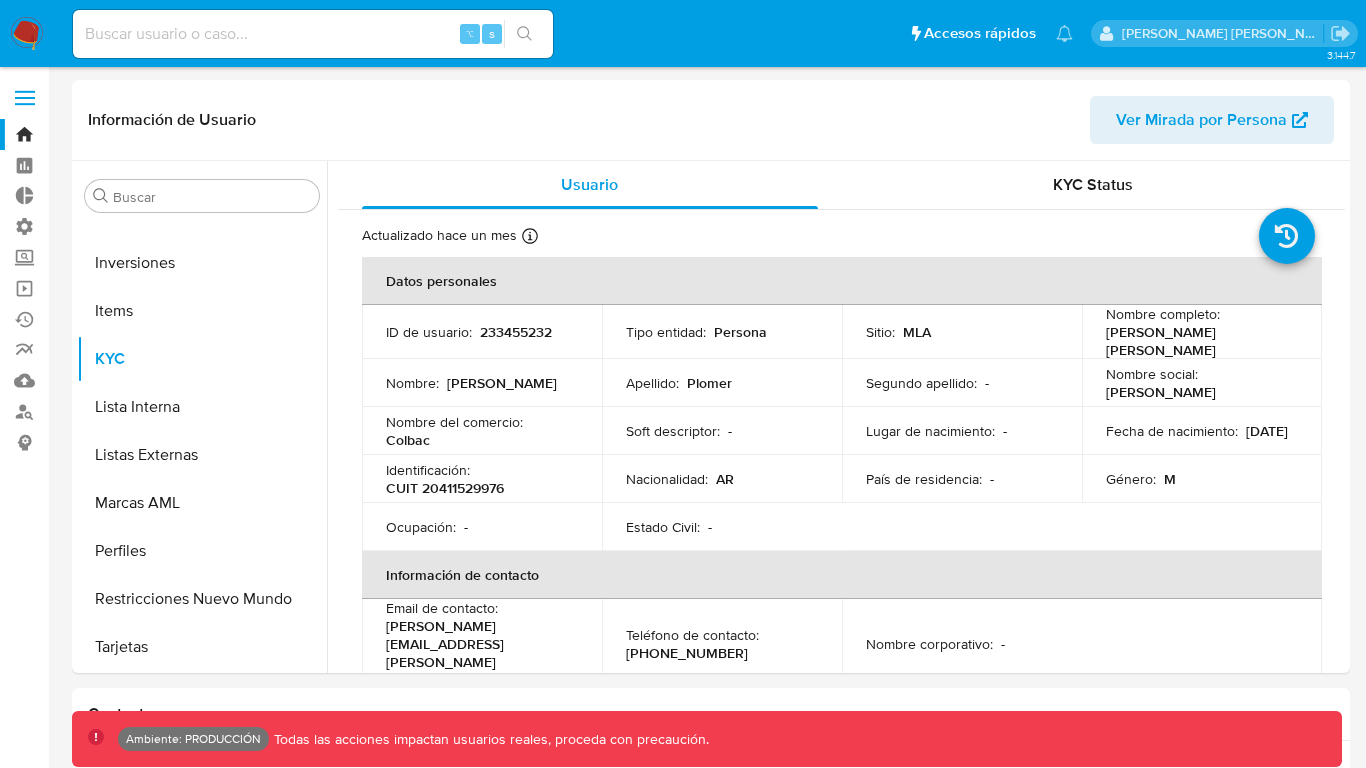 click at bounding box center (313, 34) 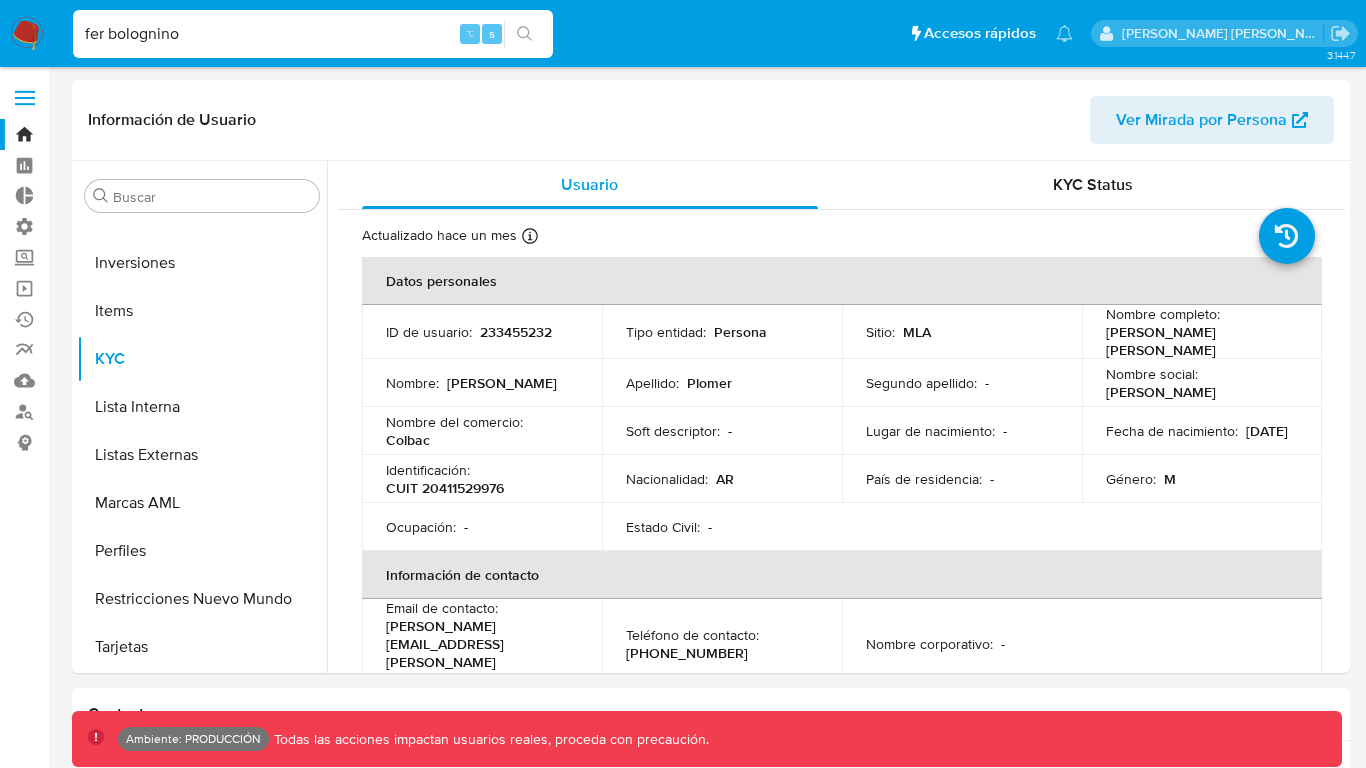 click on "fer bolognino" at bounding box center (313, 34) 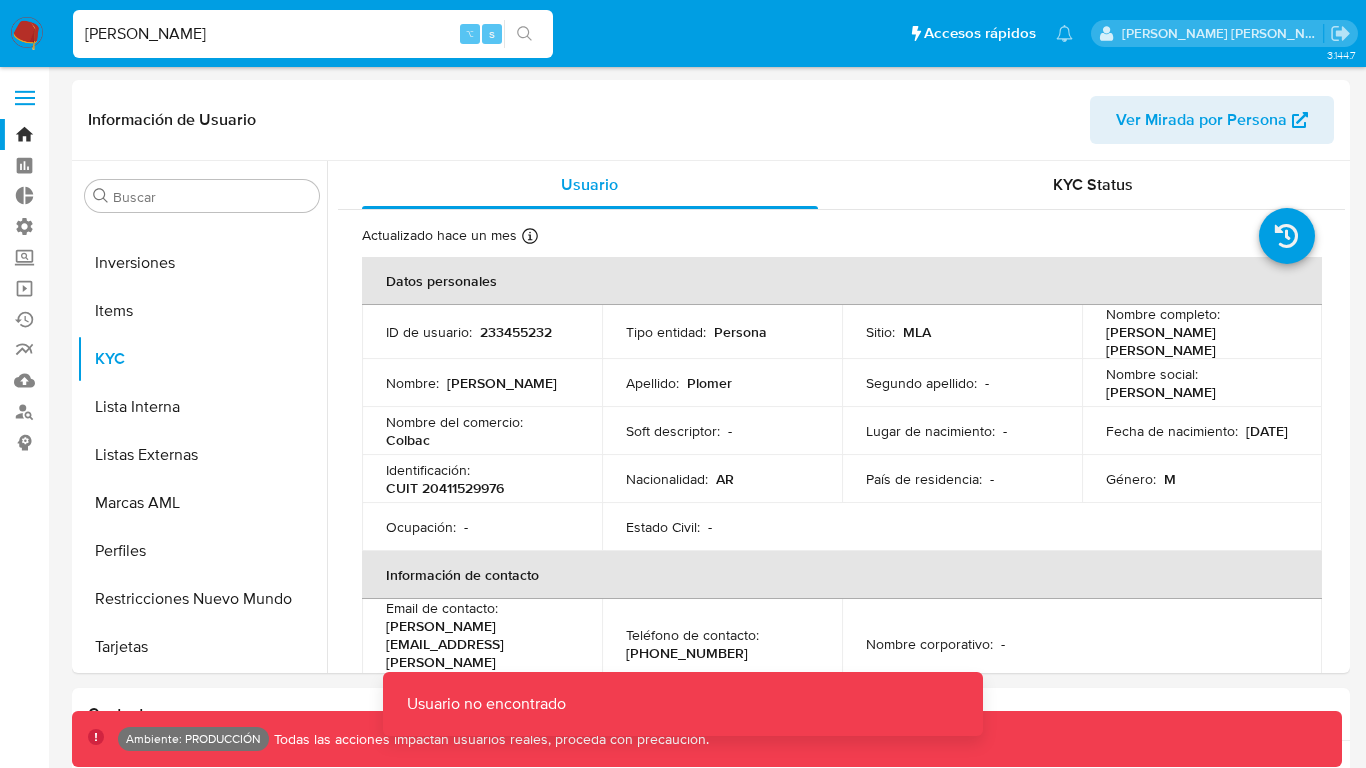 click on "fernando bolognino" at bounding box center (313, 34) 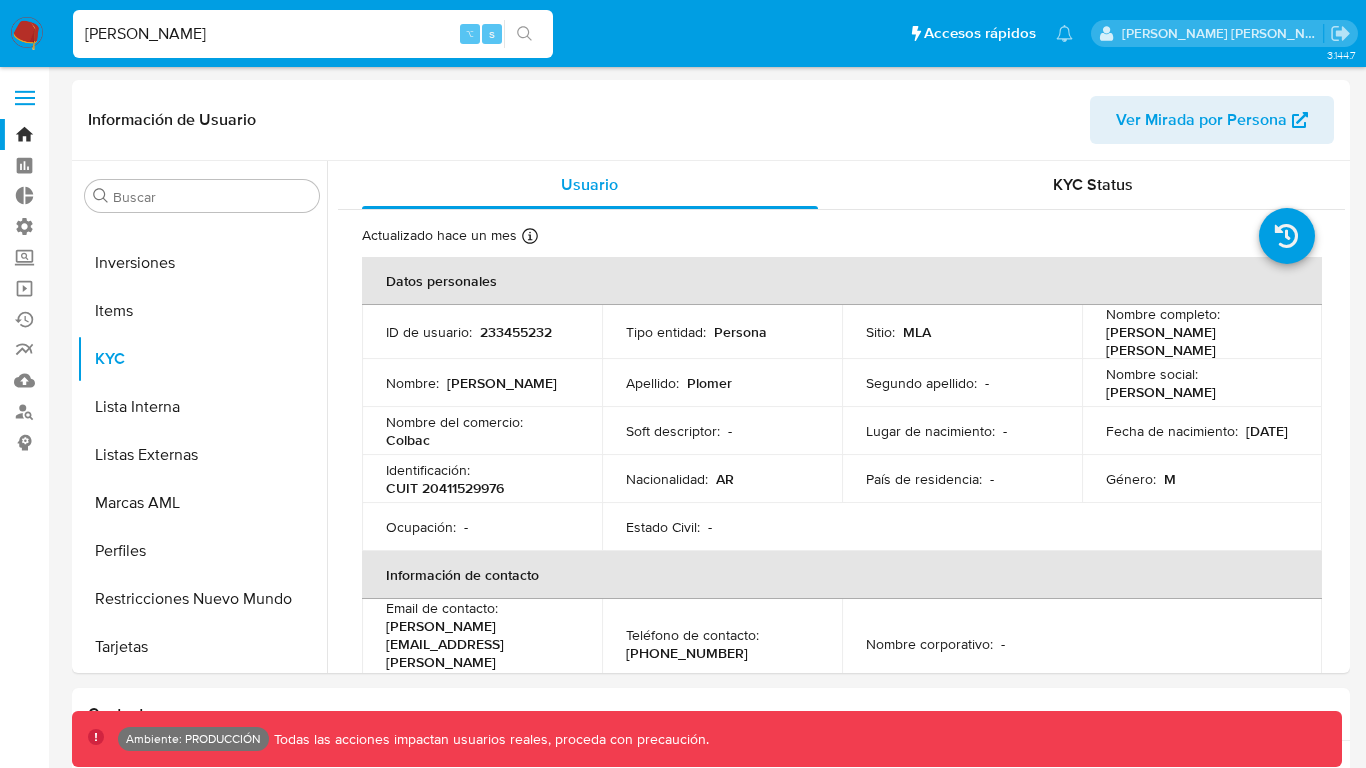 type on "fernando gabriel bolognino" 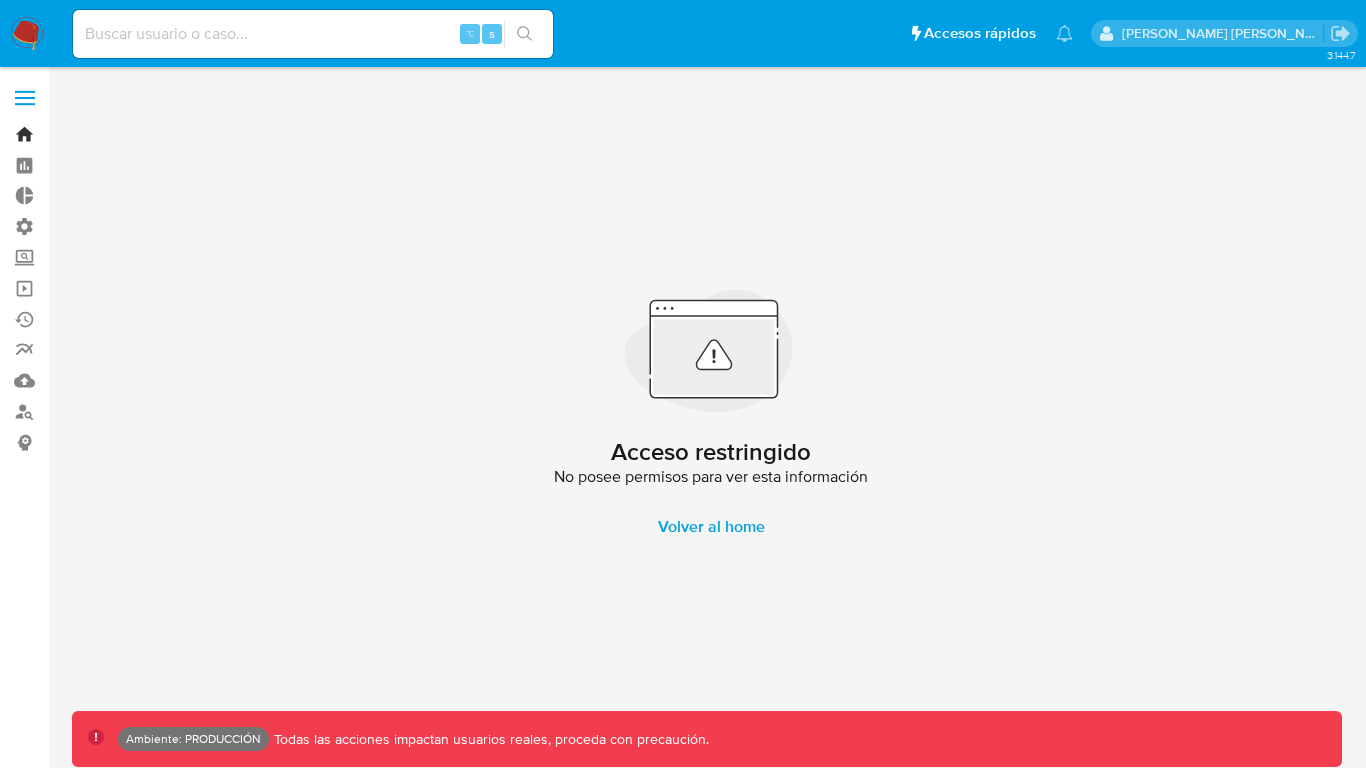 click on "Bandeja" at bounding box center (119, 134) 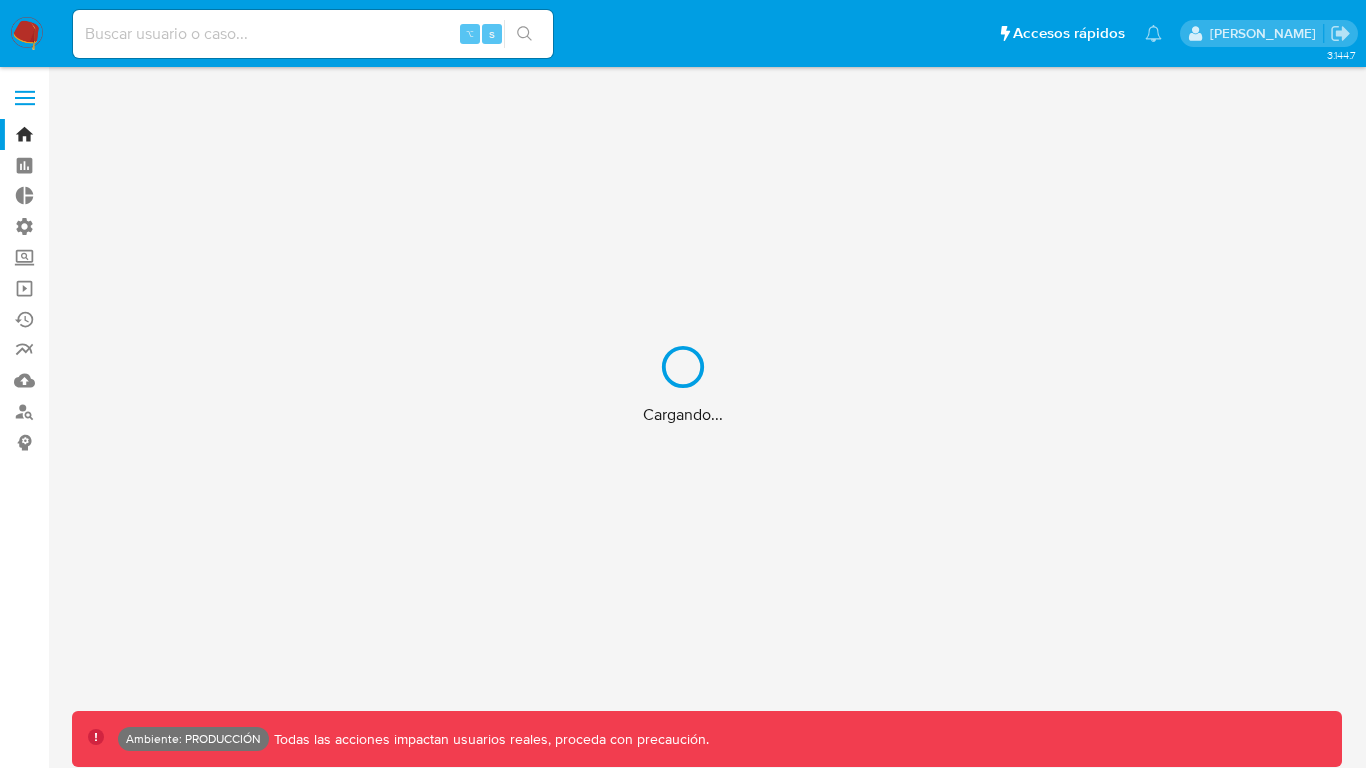 scroll, scrollTop: 0, scrollLeft: 0, axis: both 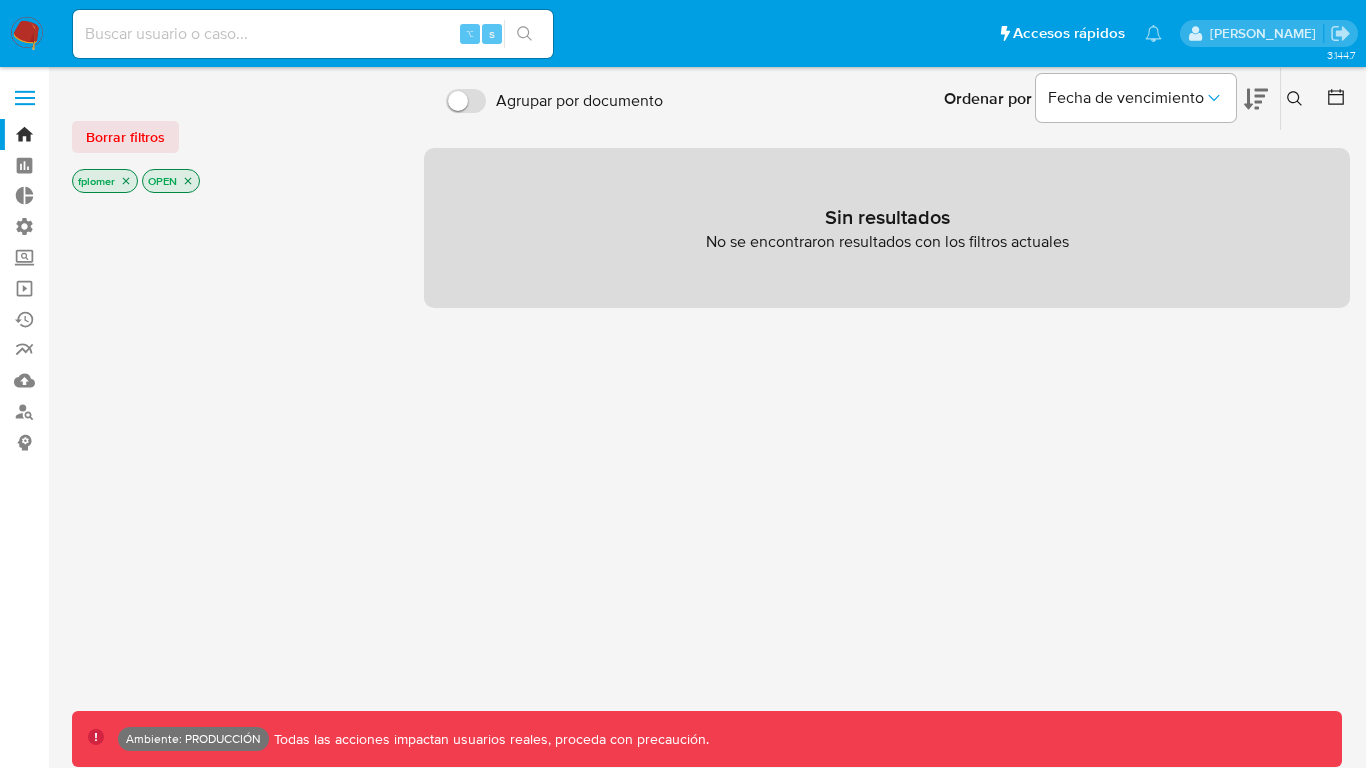 click at bounding box center [313, 34] 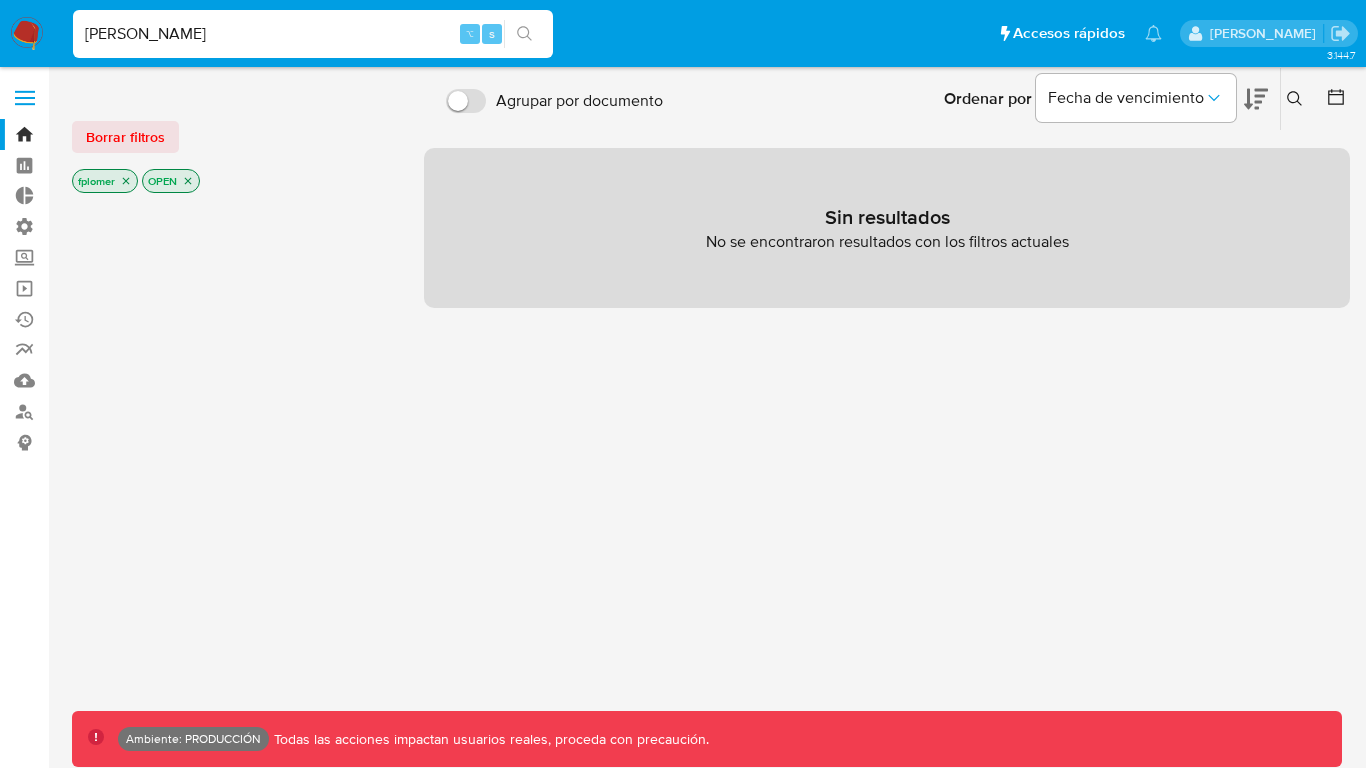 type on "[PERSON_NAME]" 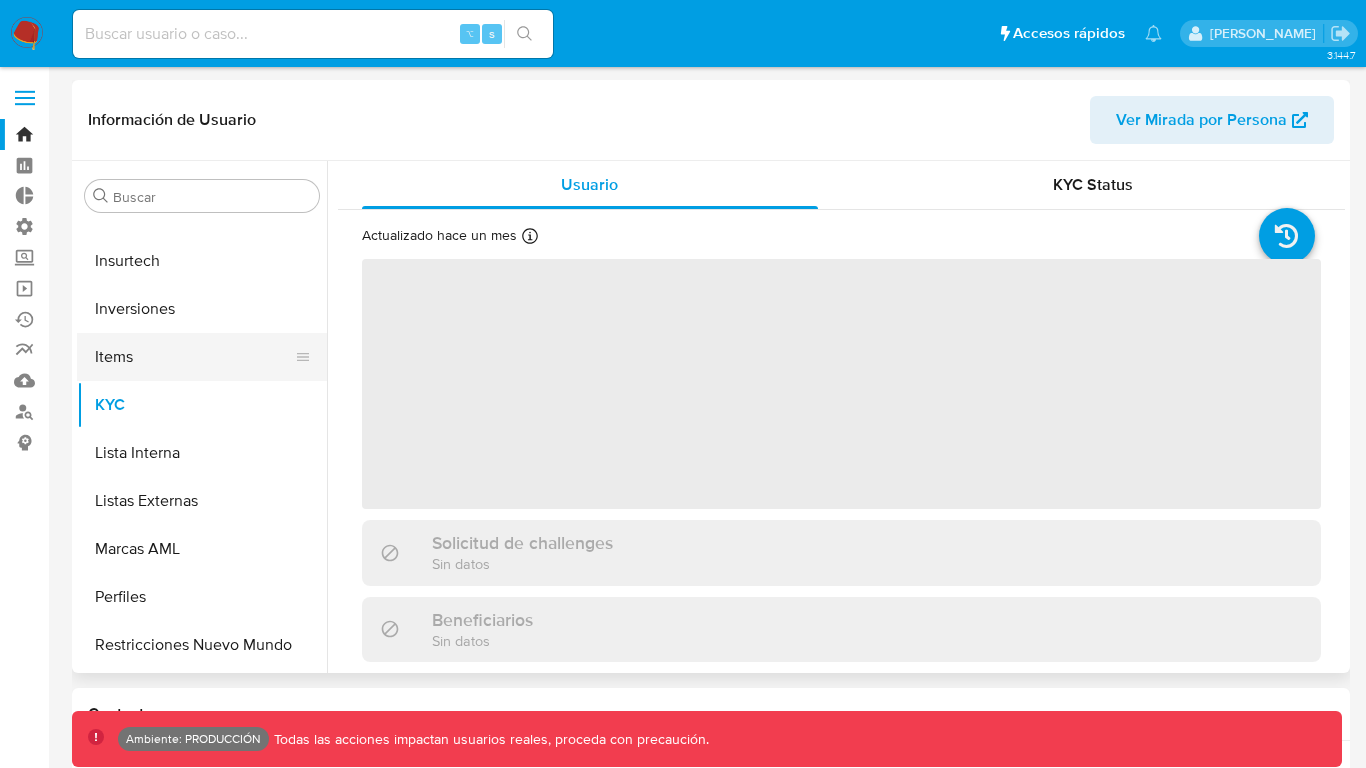 scroll, scrollTop: 893, scrollLeft: 0, axis: vertical 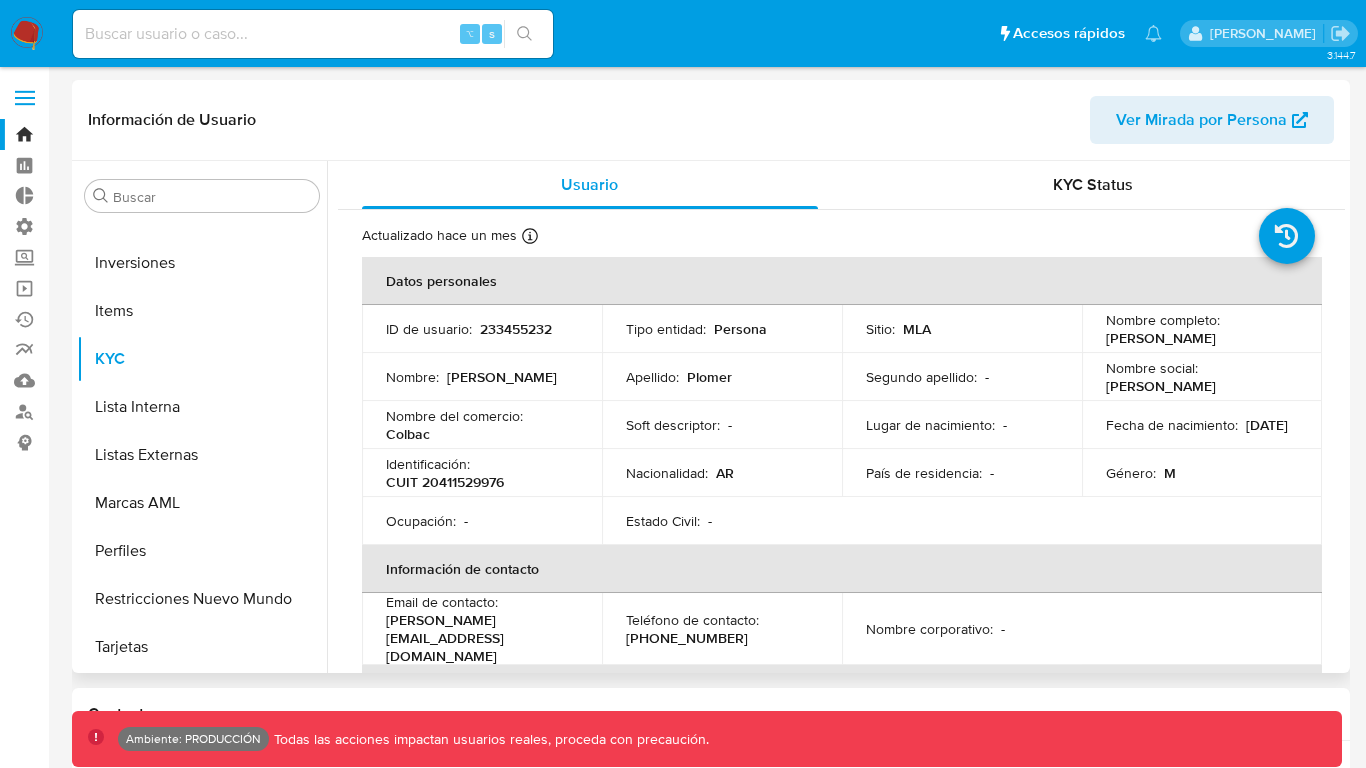 select on "10" 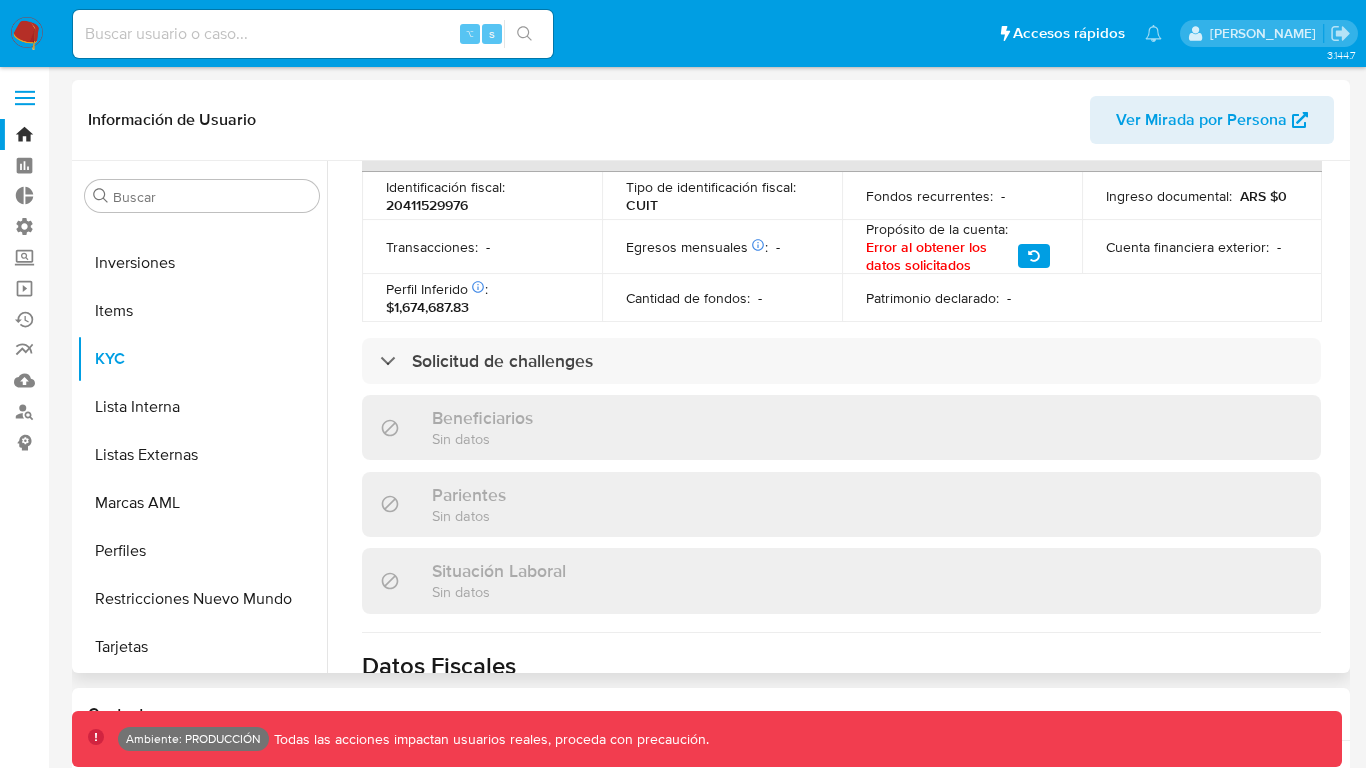 scroll, scrollTop: 901, scrollLeft: 0, axis: vertical 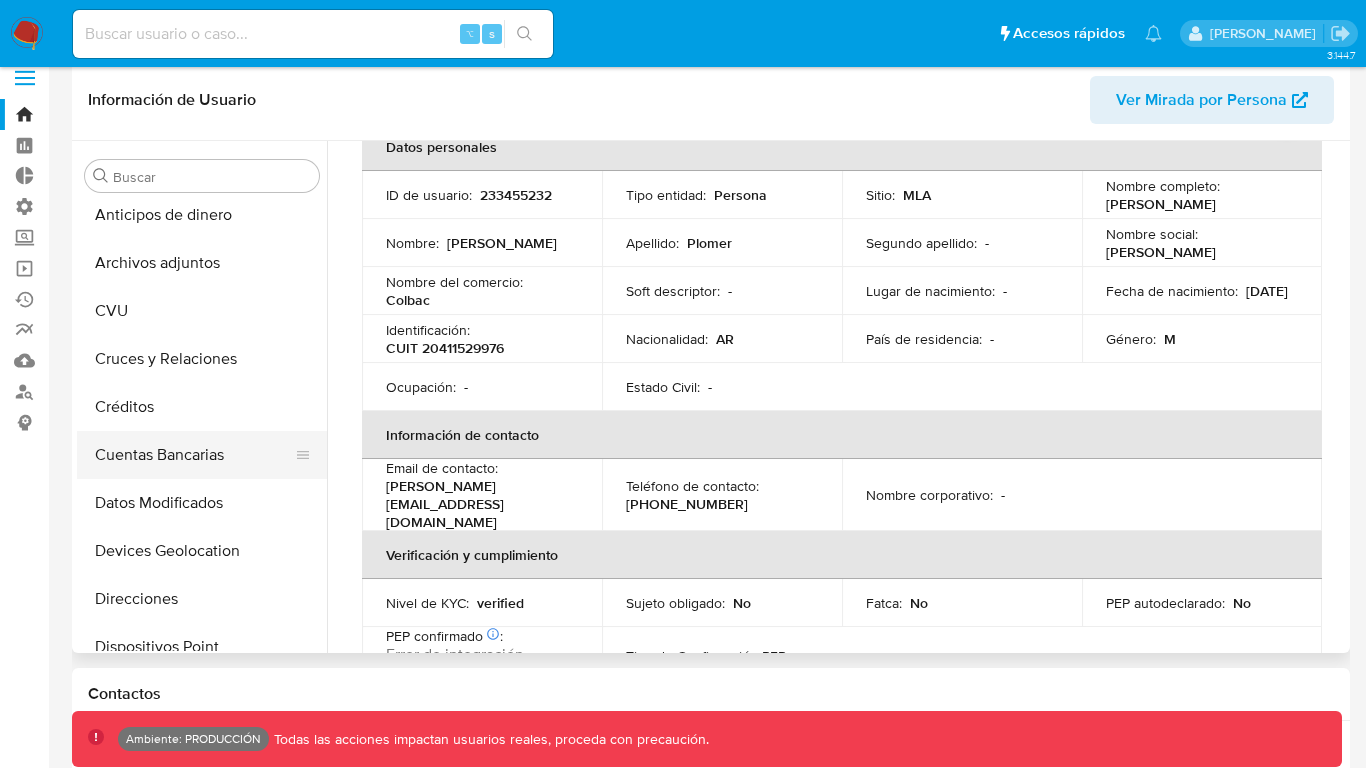 click on "Cuentas Bancarias" at bounding box center [194, 455] 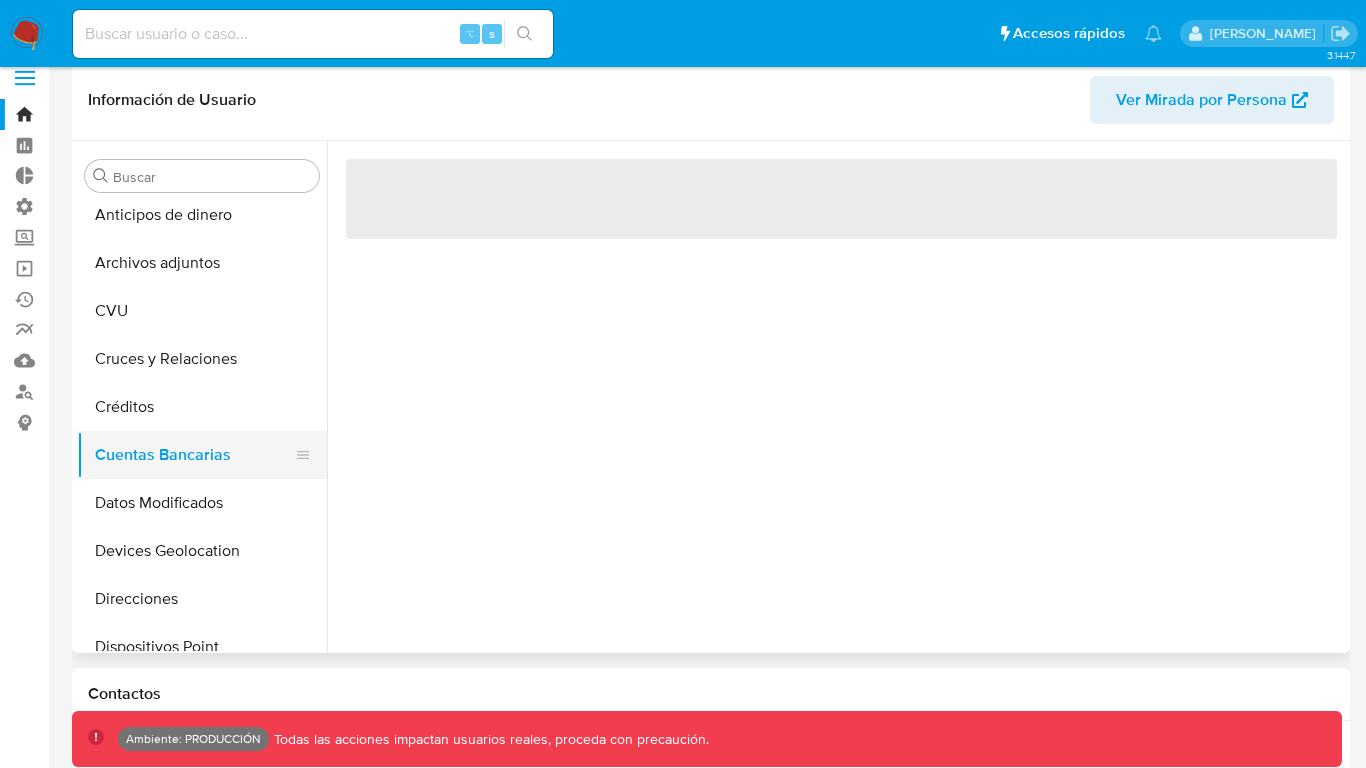 scroll, scrollTop: 0, scrollLeft: 0, axis: both 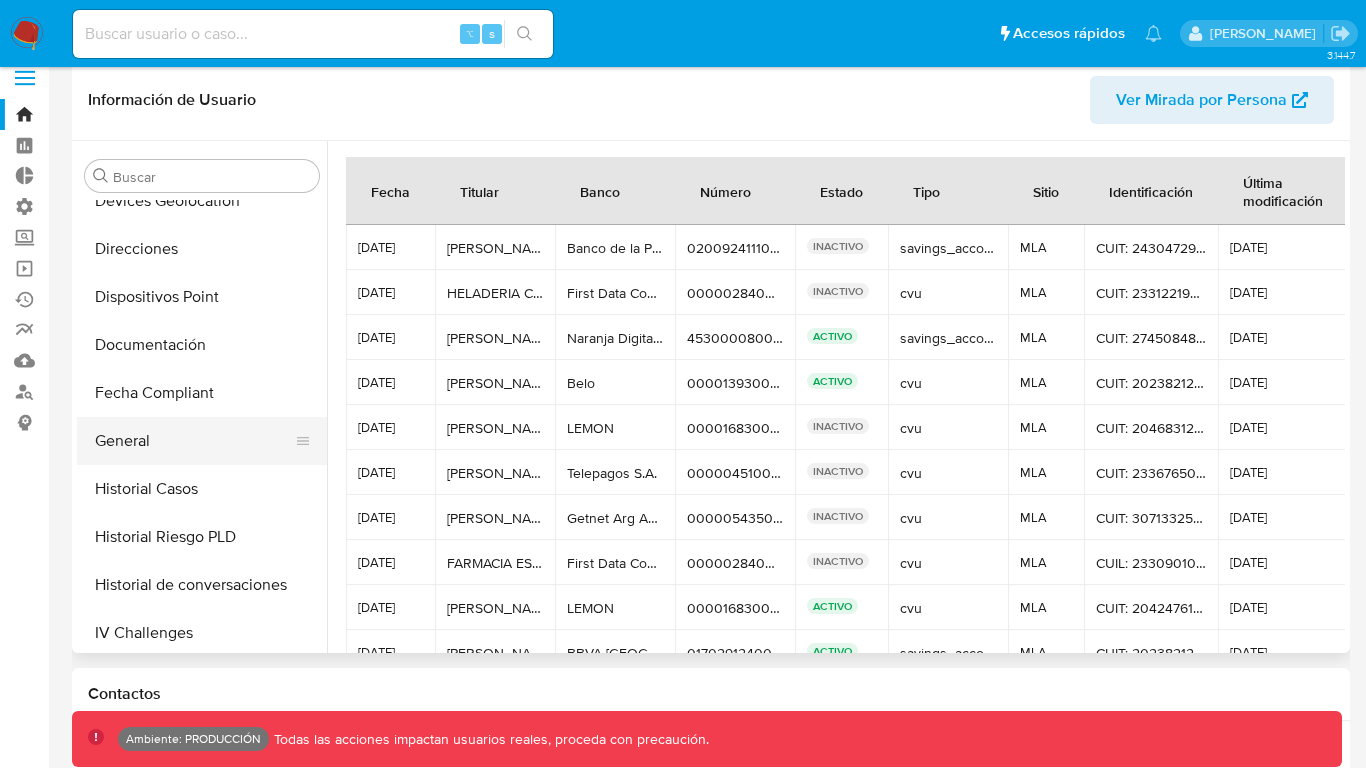 click on "General" at bounding box center [194, 441] 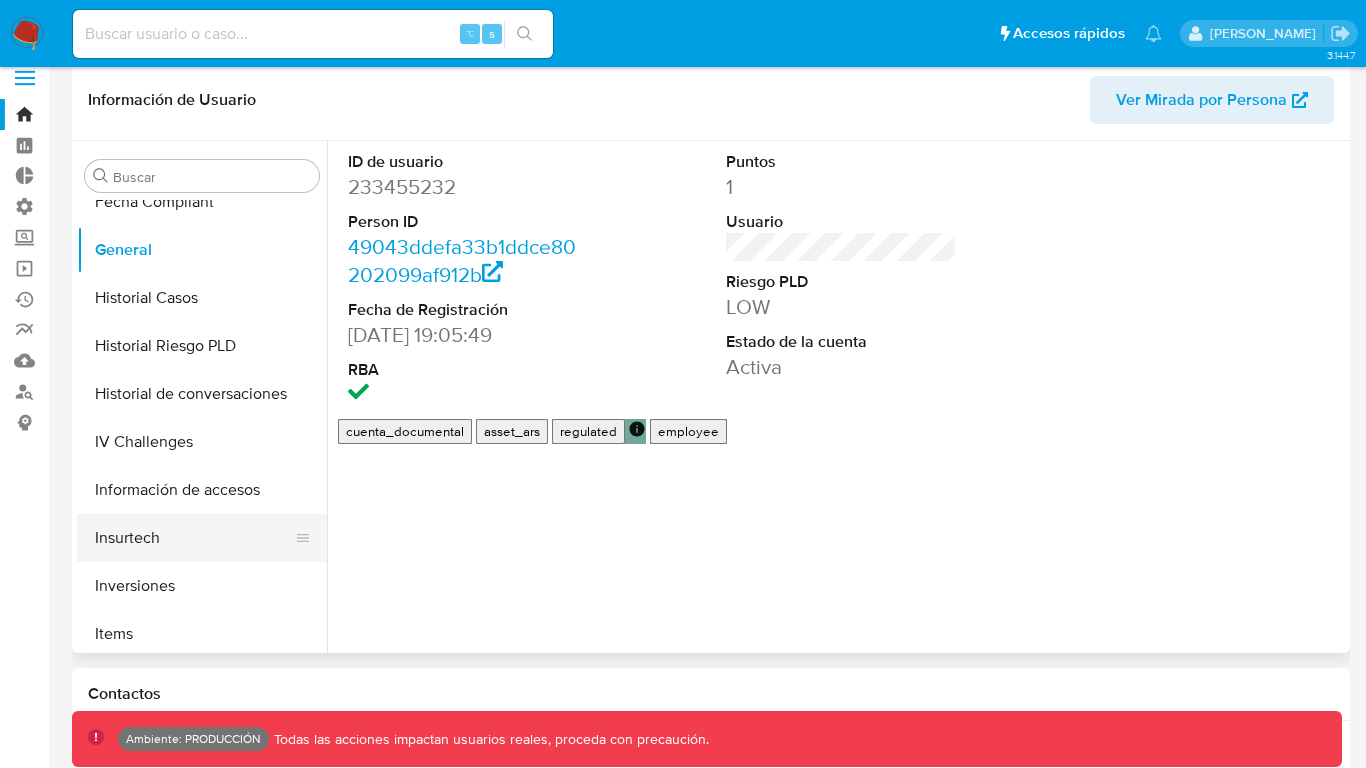 scroll, scrollTop: 583, scrollLeft: 0, axis: vertical 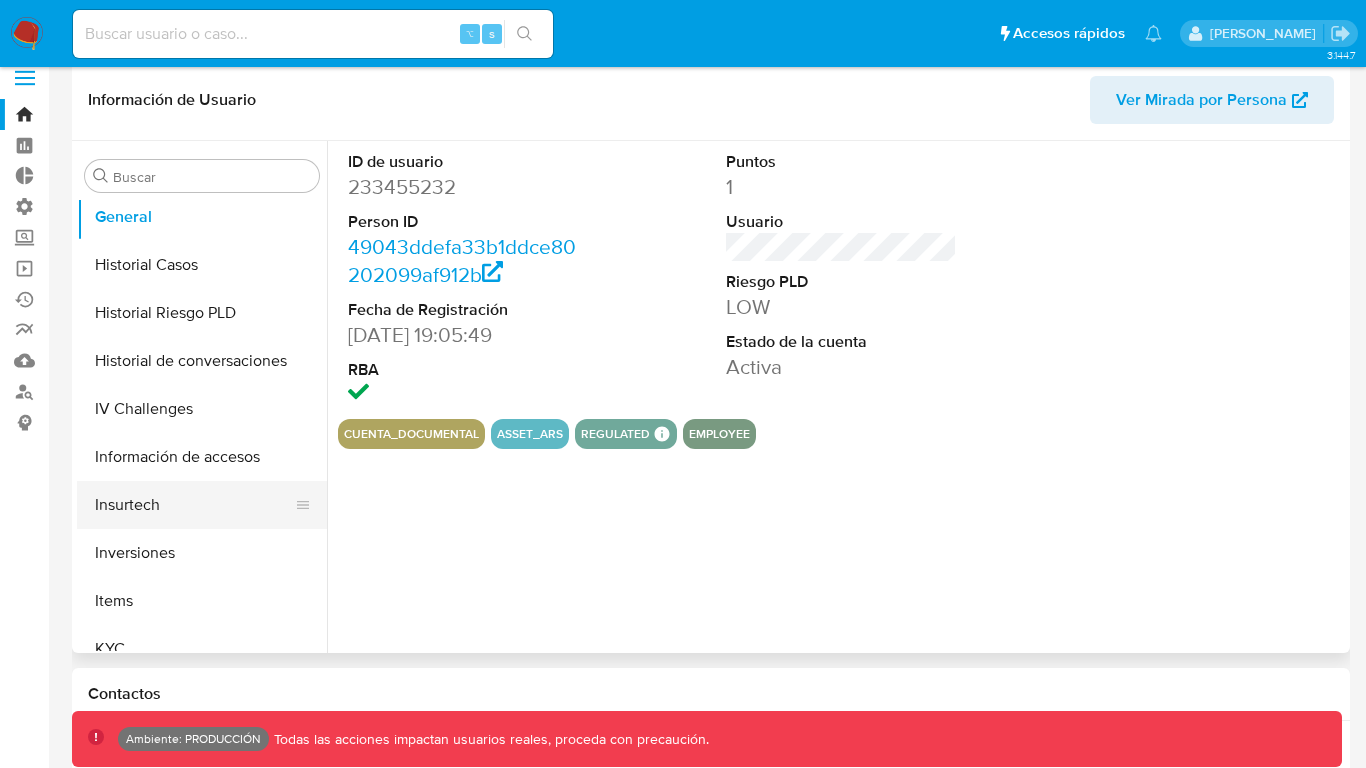 click on "Inversiones" at bounding box center [202, 553] 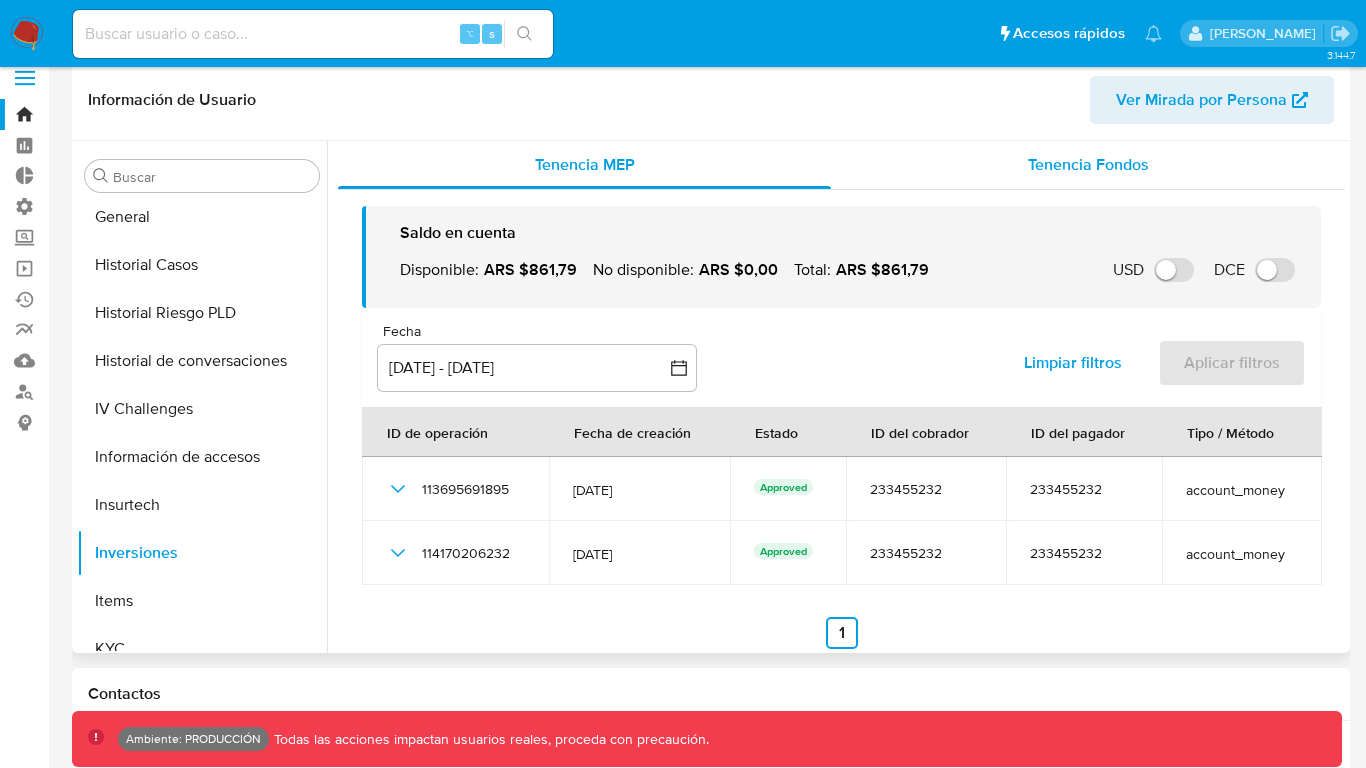 click on "Tenencia Fondos" at bounding box center (1088, 165) 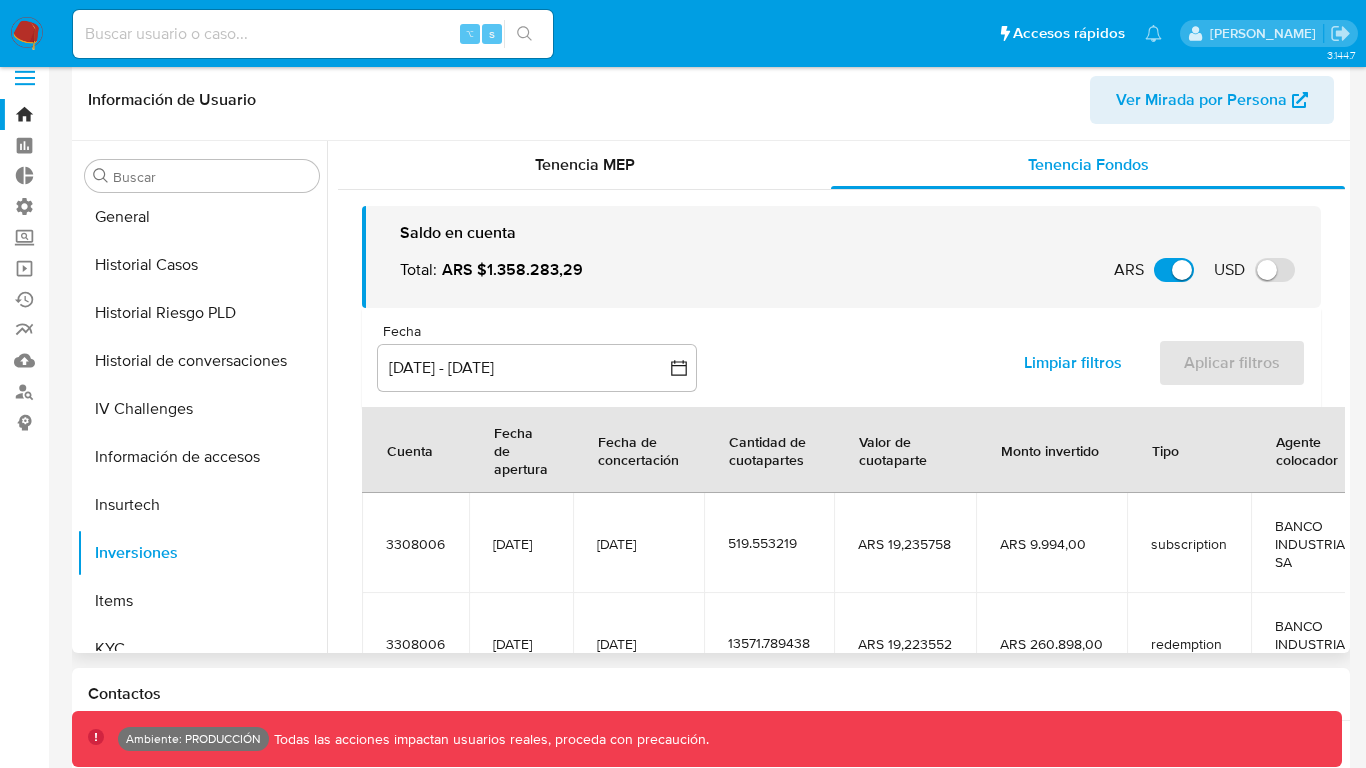 click on "ARS $1.358.283,29" at bounding box center (512, 270) 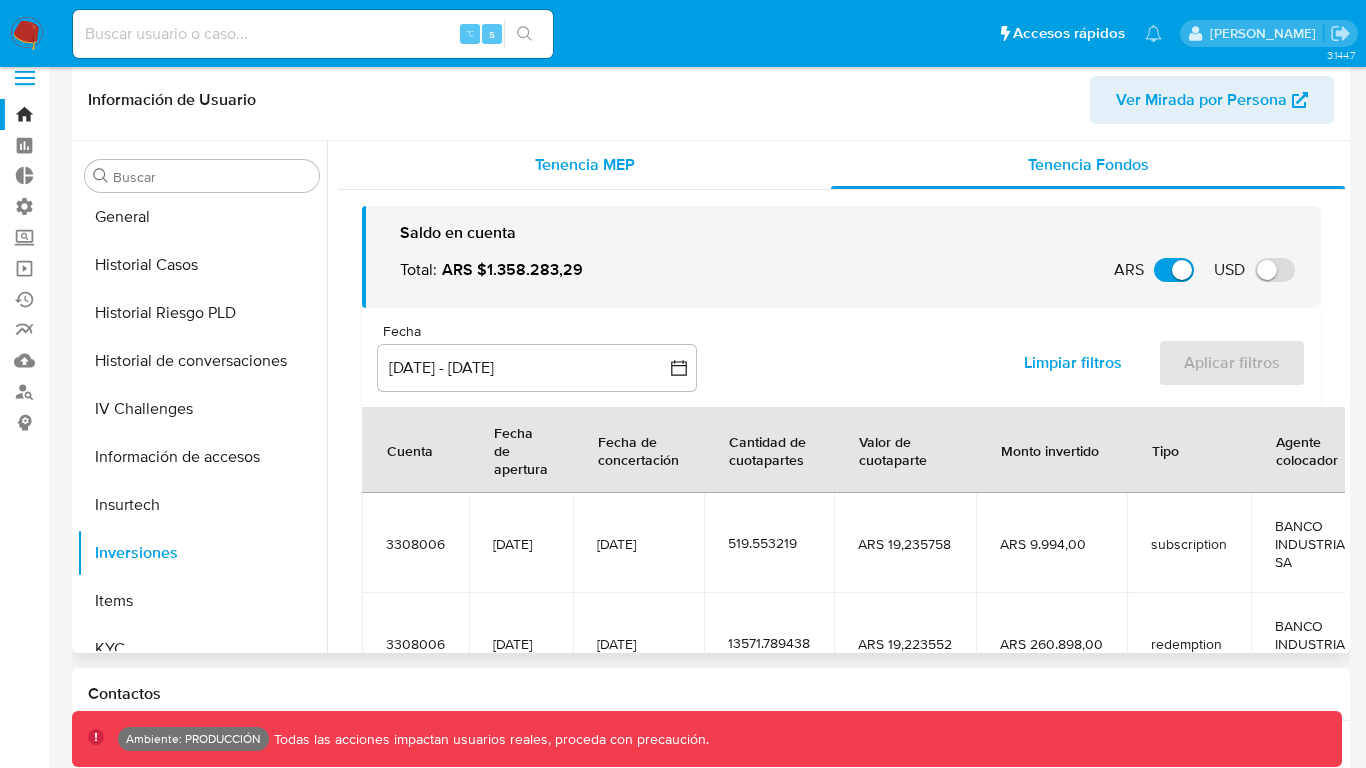 click on "Tenencia MEP" at bounding box center (584, 165) 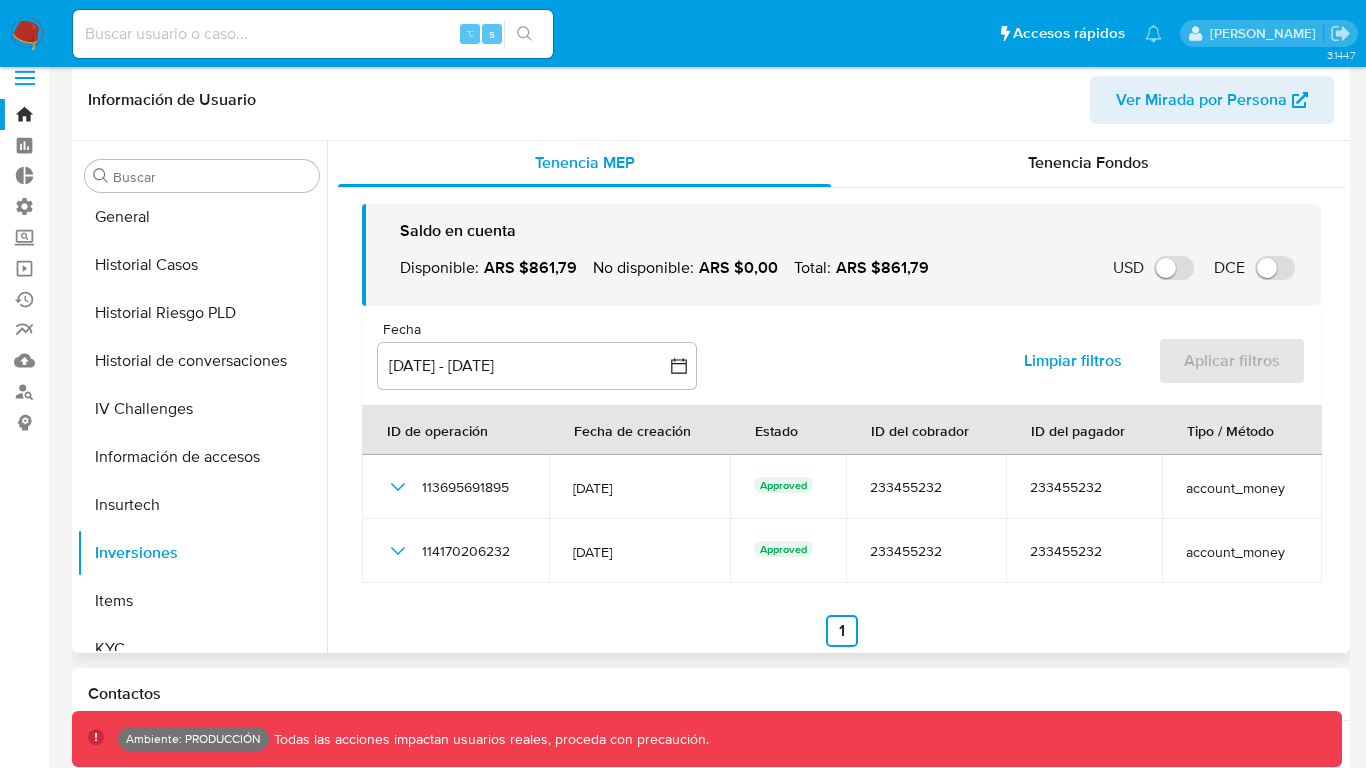 scroll, scrollTop: 0, scrollLeft: 0, axis: both 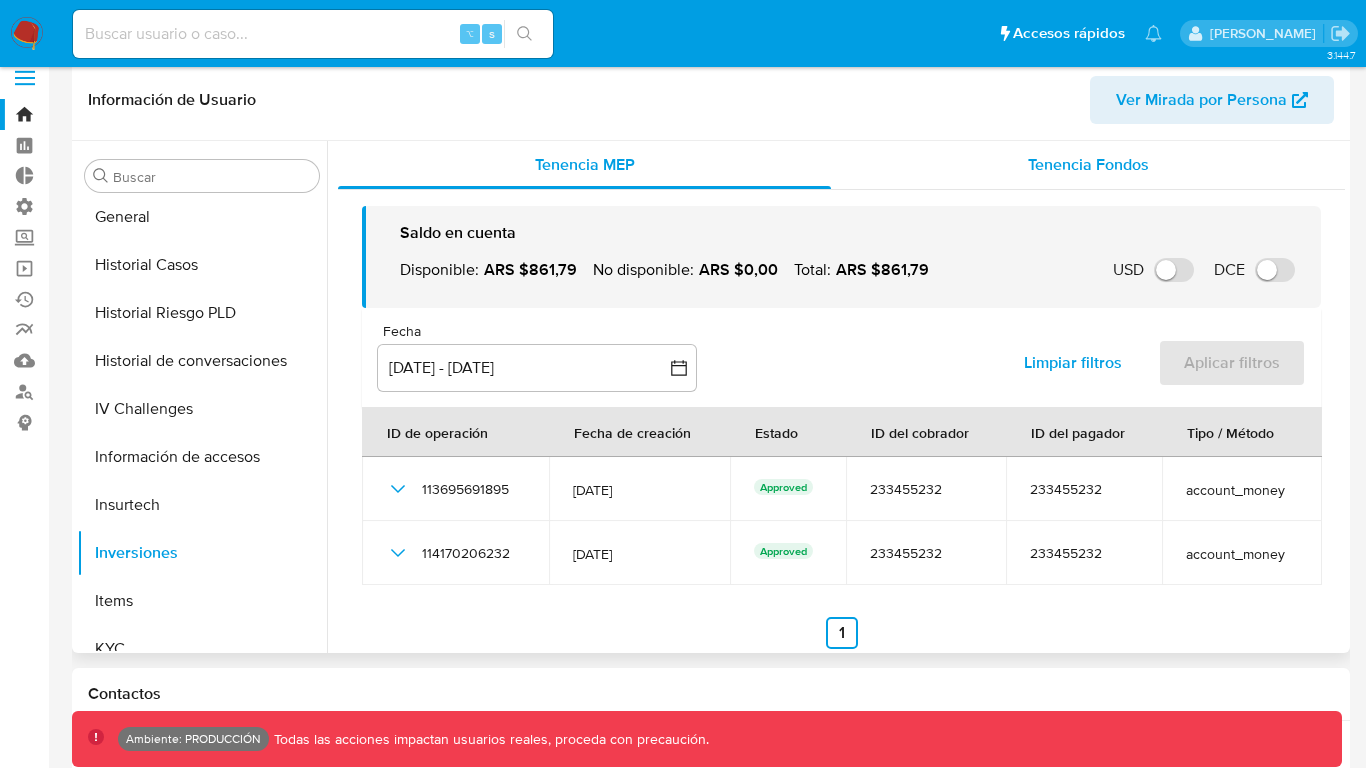 click on "Tenencia Fondos" at bounding box center (1088, 165) 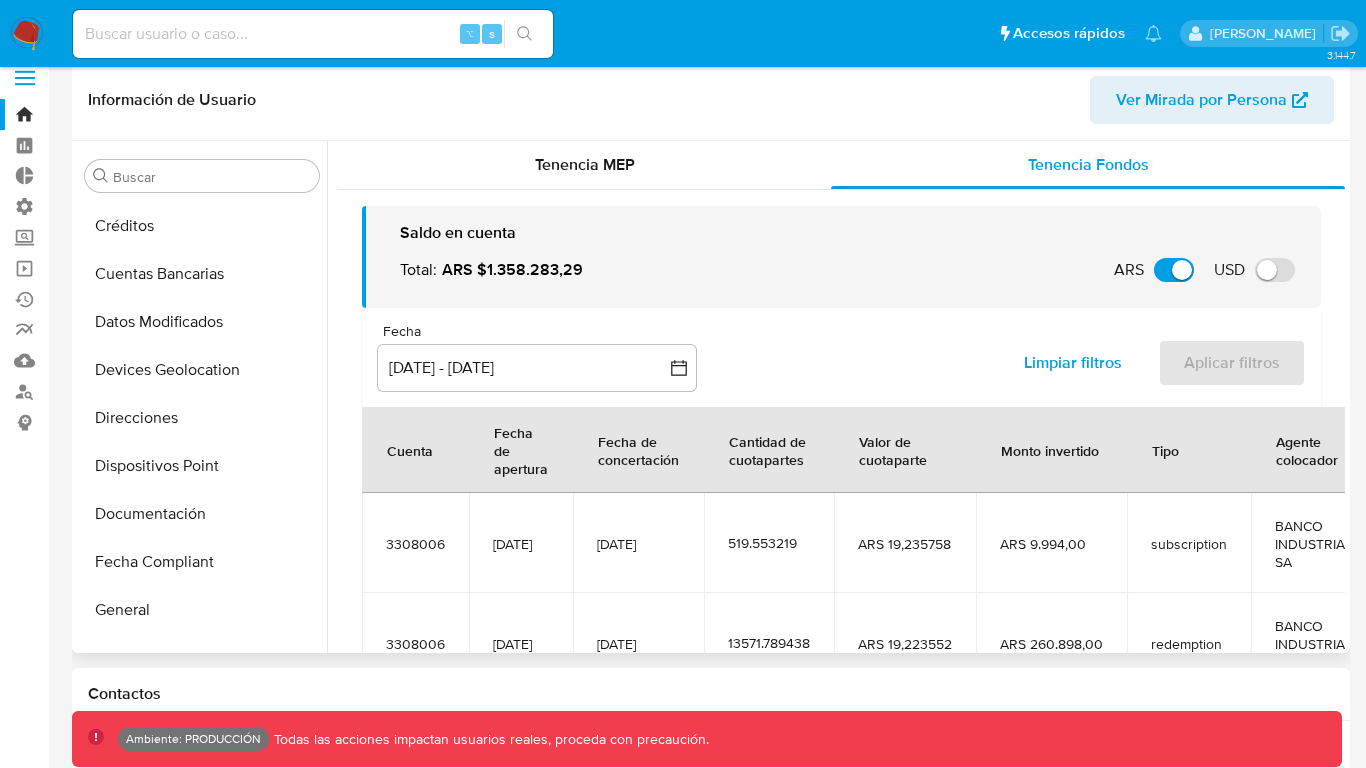 scroll, scrollTop: 188, scrollLeft: 0, axis: vertical 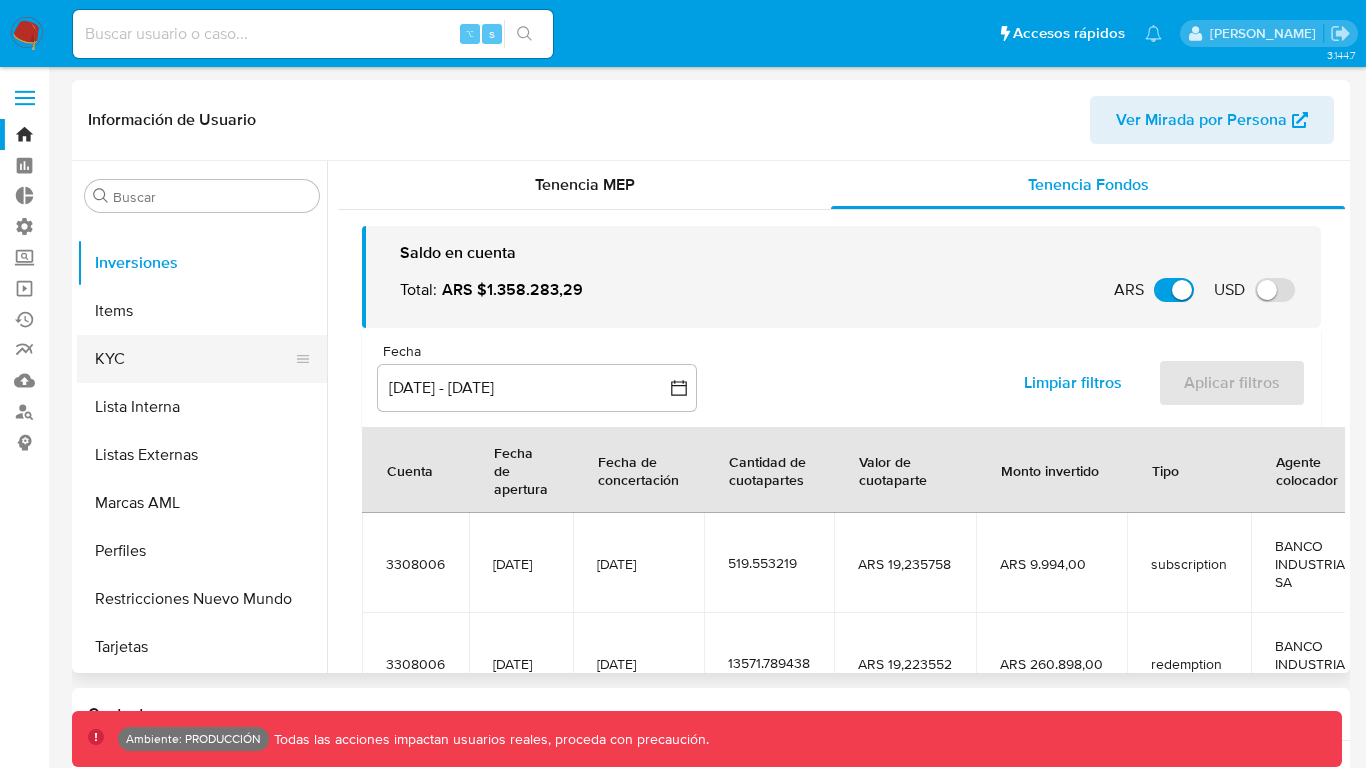 click on "KYC" at bounding box center (194, 359) 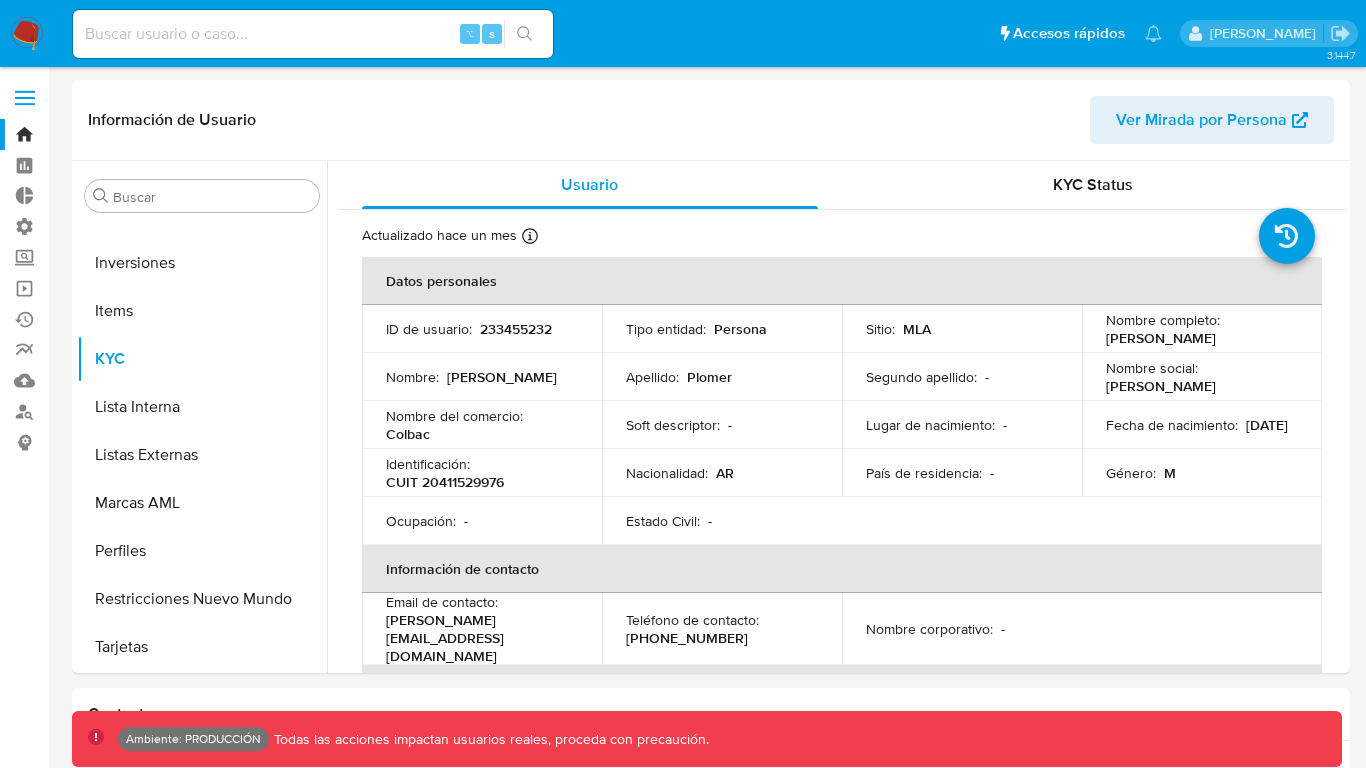 scroll, scrollTop: 893, scrollLeft: 0, axis: vertical 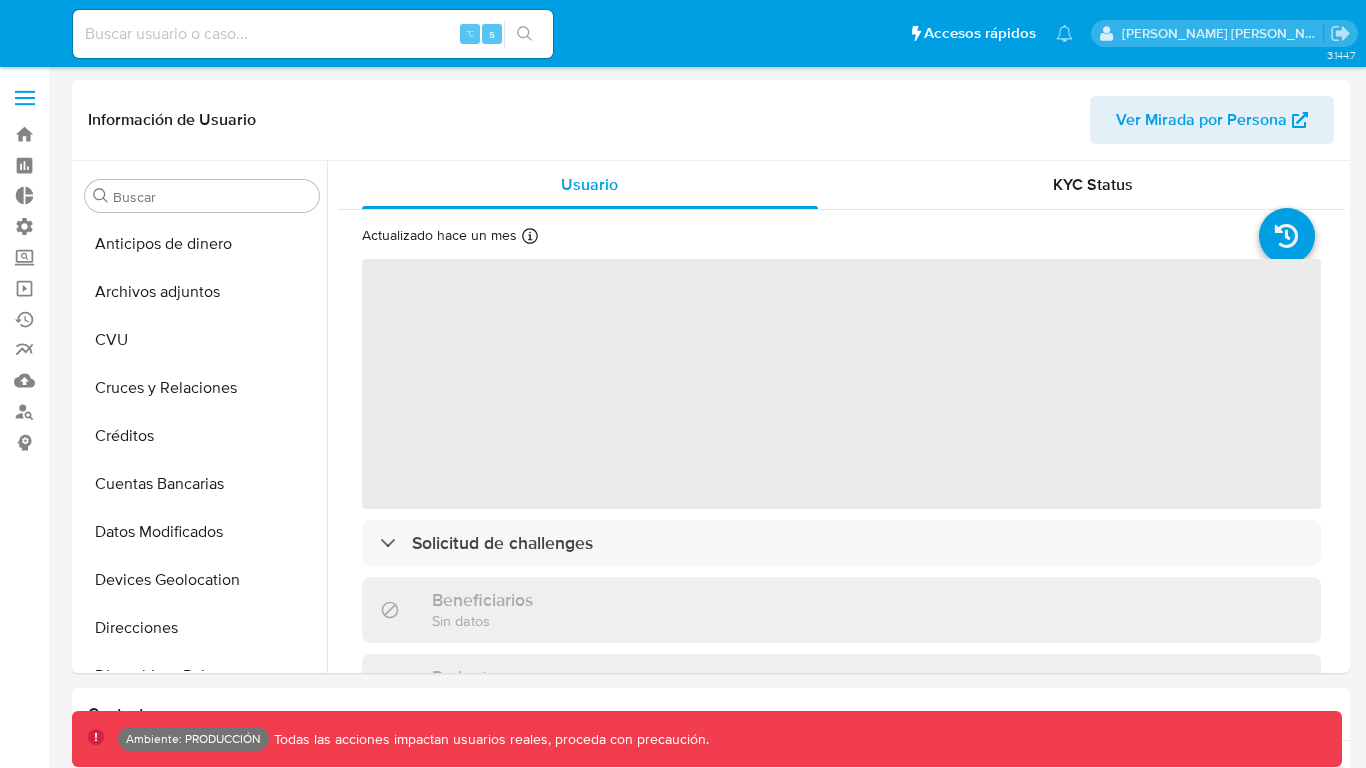 select on "10" 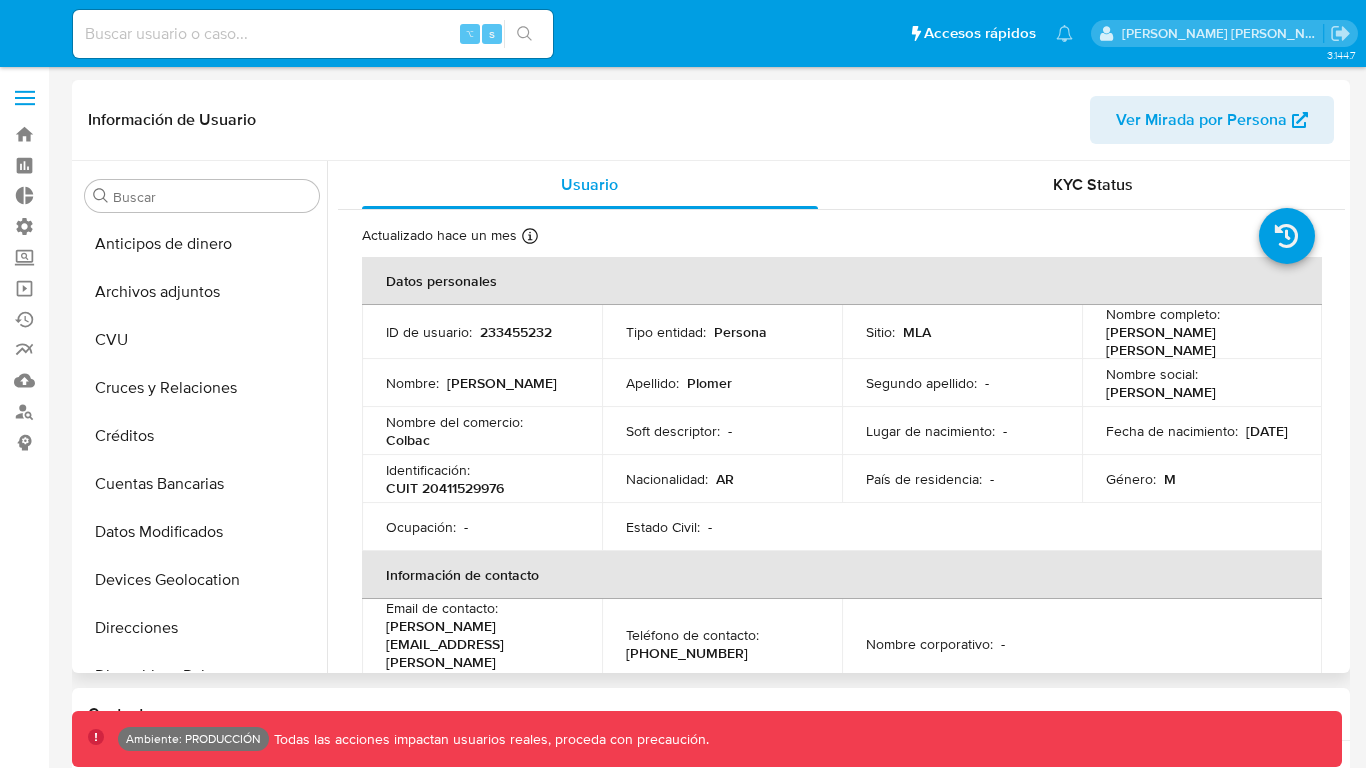 scroll, scrollTop: 0, scrollLeft: 0, axis: both 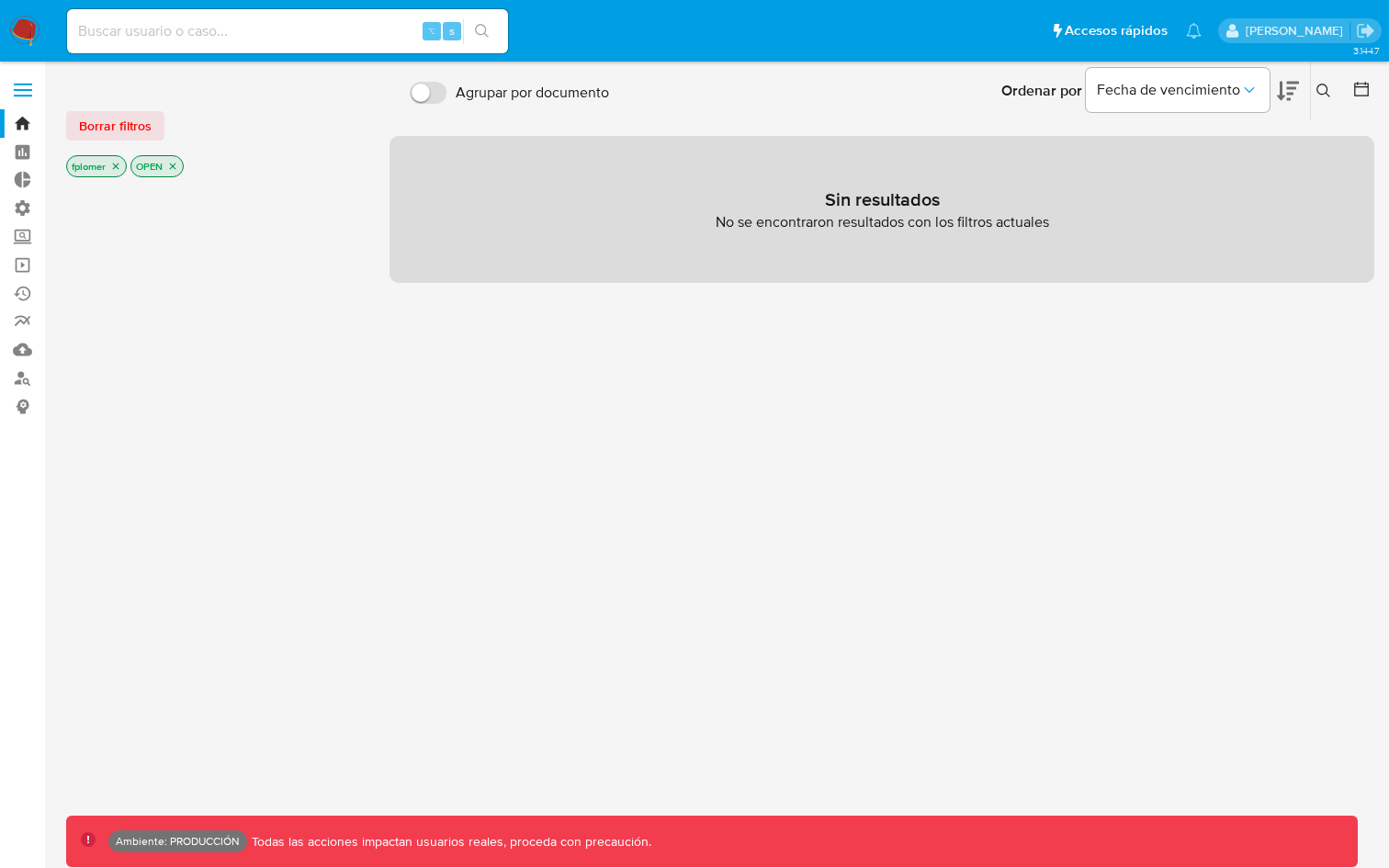 click on "Agrupar por documento Ordenar por [PERSON_NAME] de vencimiento   No es posible ordenar los resultados mientras se encuentren agrupados. Ingrese ID de usuario o caso Buscar Borrar filtros Sin resultados No se encontraron resultados con los filtros actuales Anterior Siguiente" at bounding box center (882, 485) 